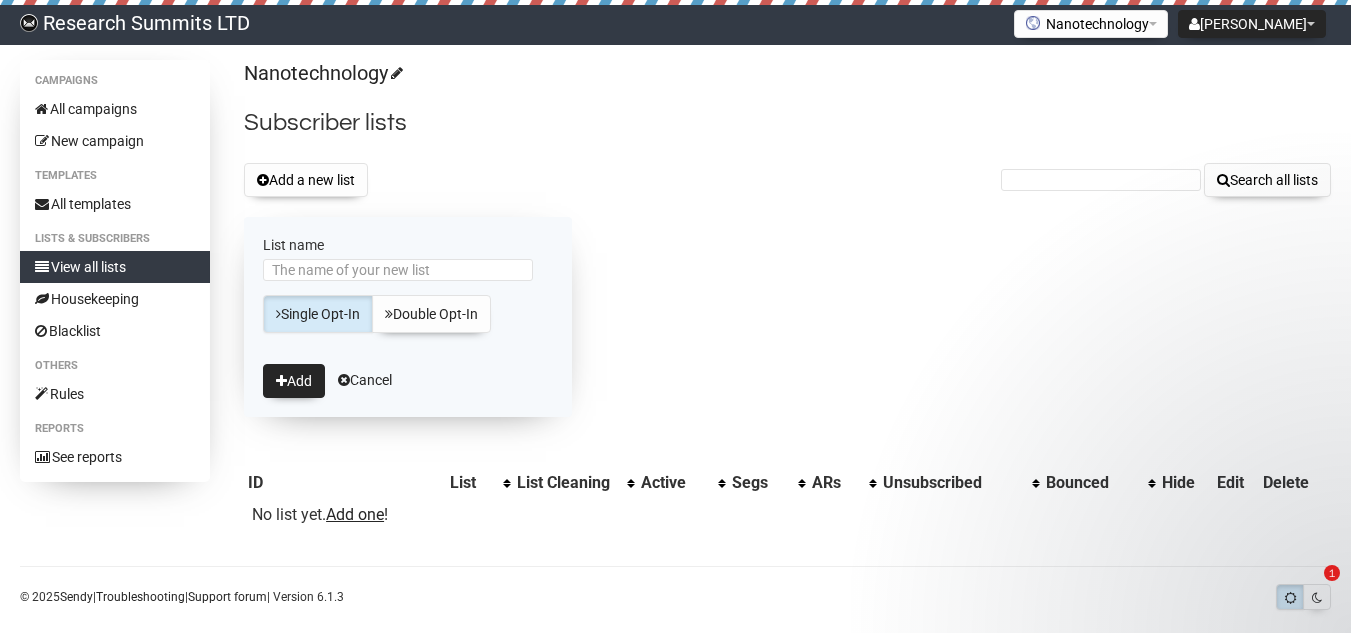 scroll, scrollTop: 0, scrollLeft: 0, axis: both 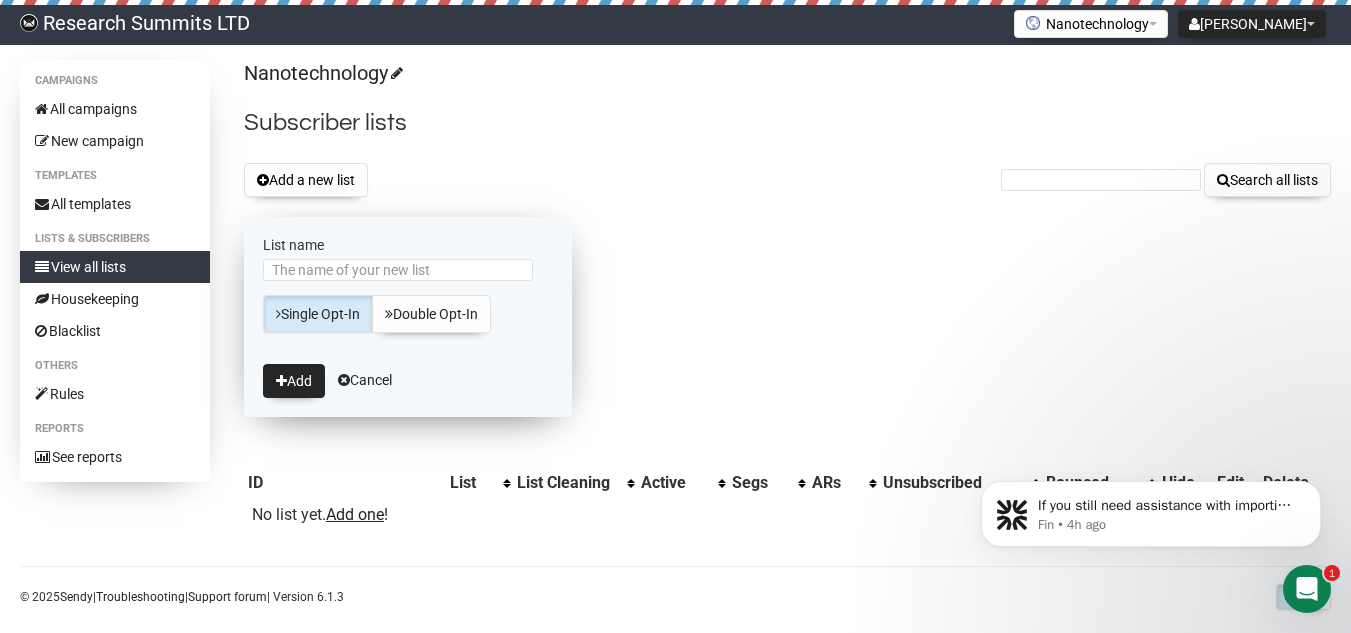 click on "List name" at bounding box center (398, 270) 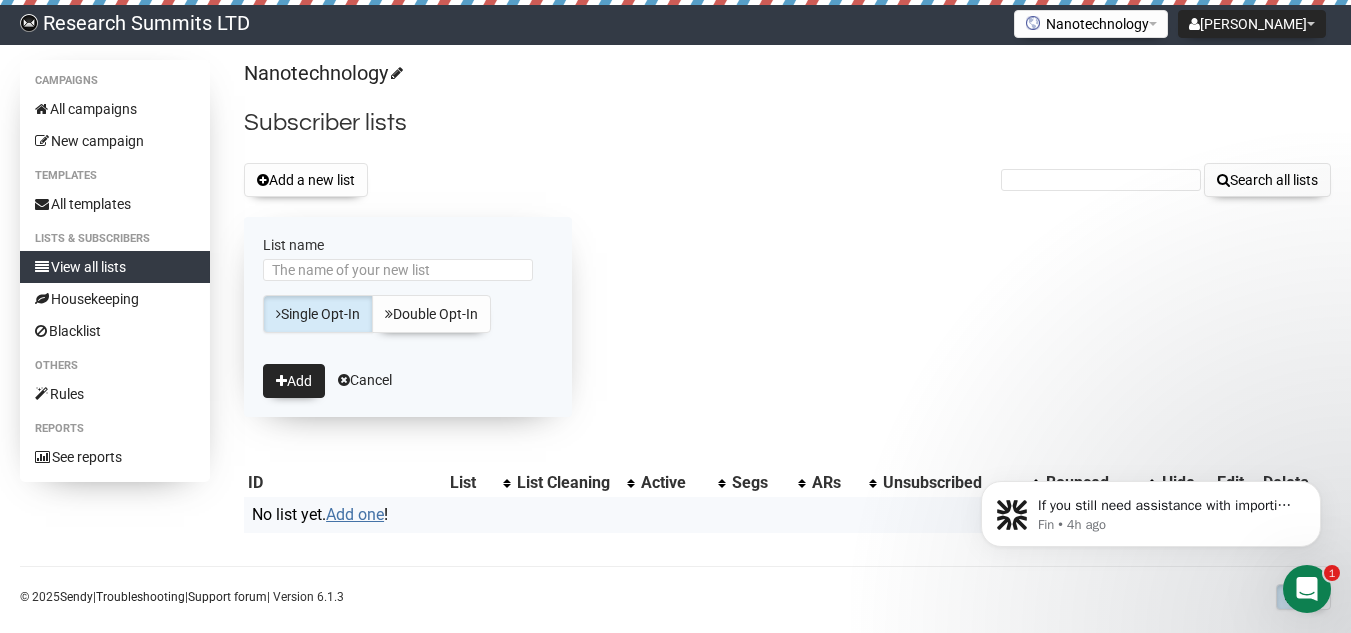 click on "Add one" at bounding box center (355, 514) 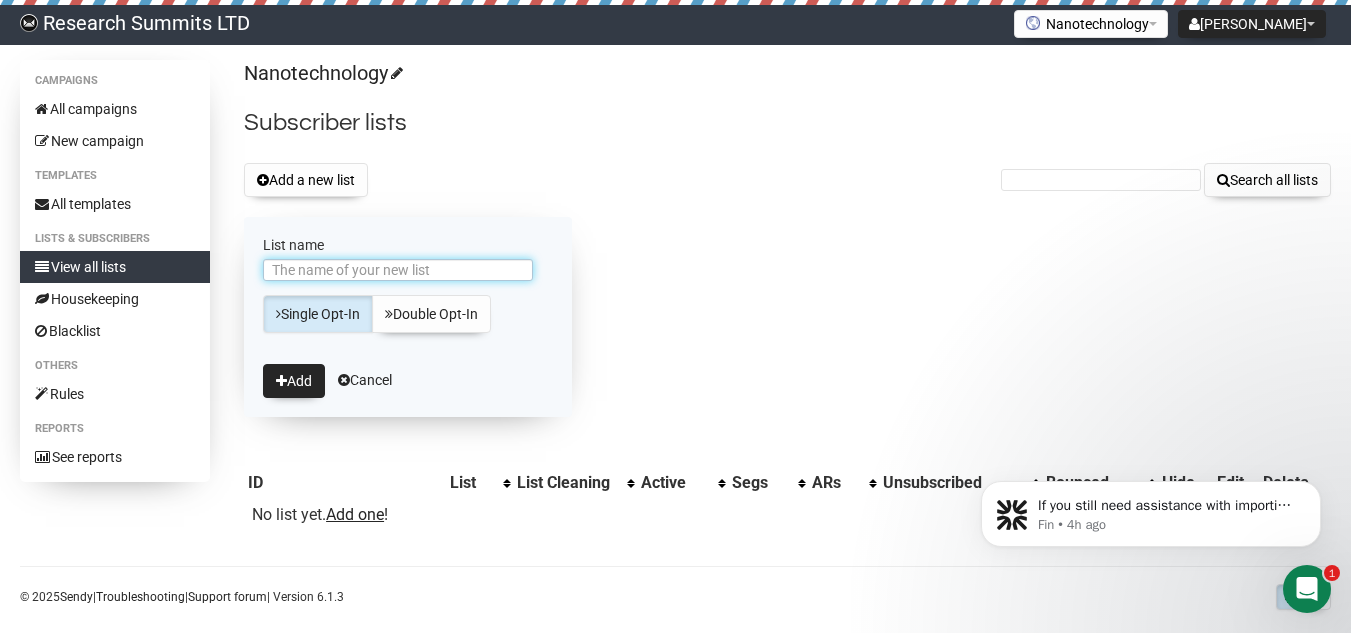 scroll, scrollTop: 24, scrollLeft: 0, axis: vertical 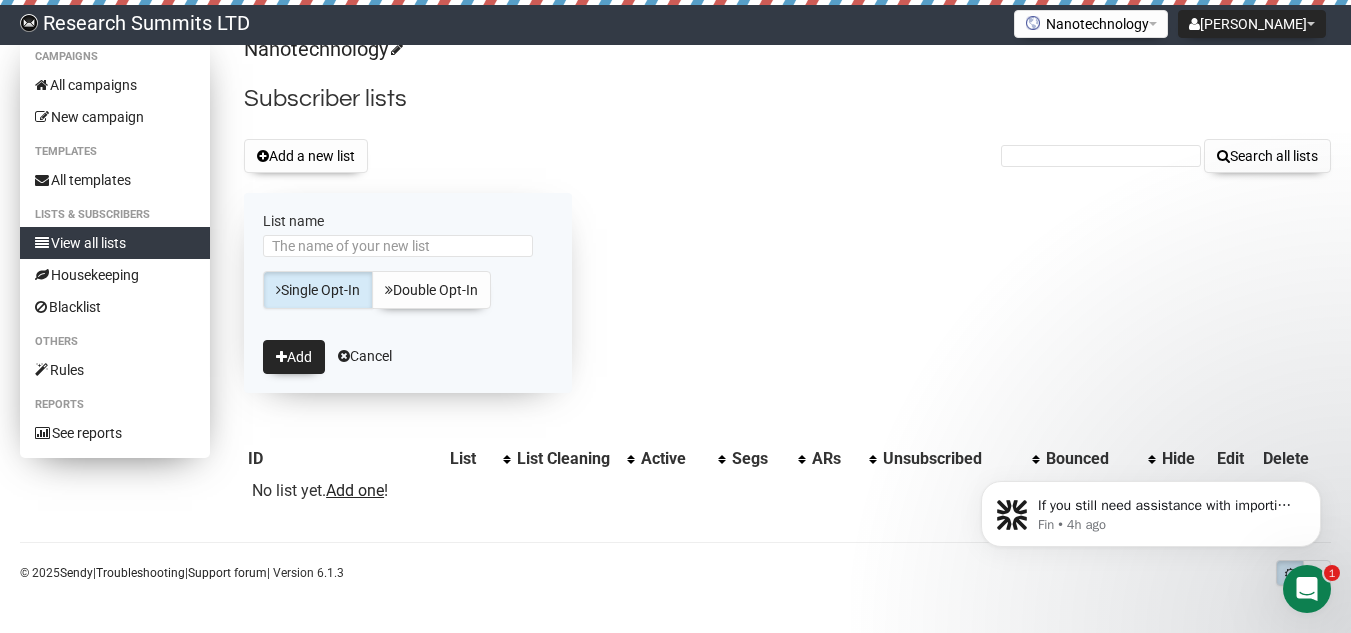 click on "View all lists" at bounding box center [115, 243] 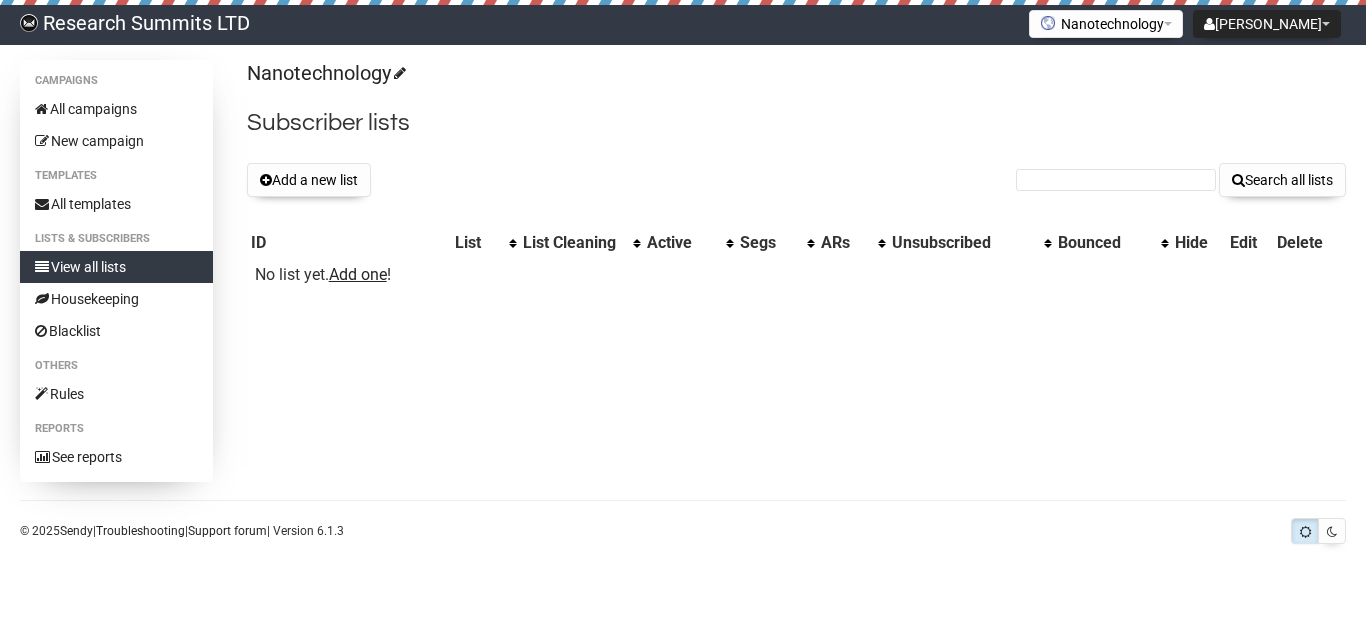 scroll, scrollTop: 0, scrollLeft: 0, axis: both 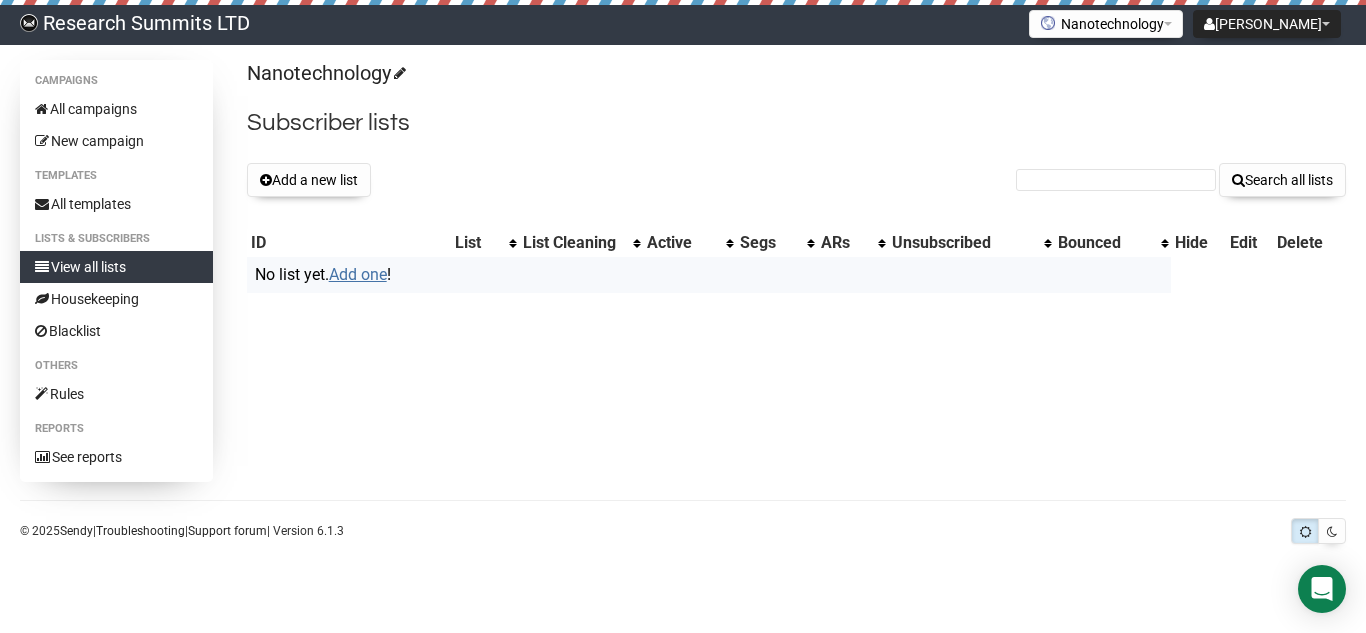 click on "Add one" at bounding box center (358, 274) 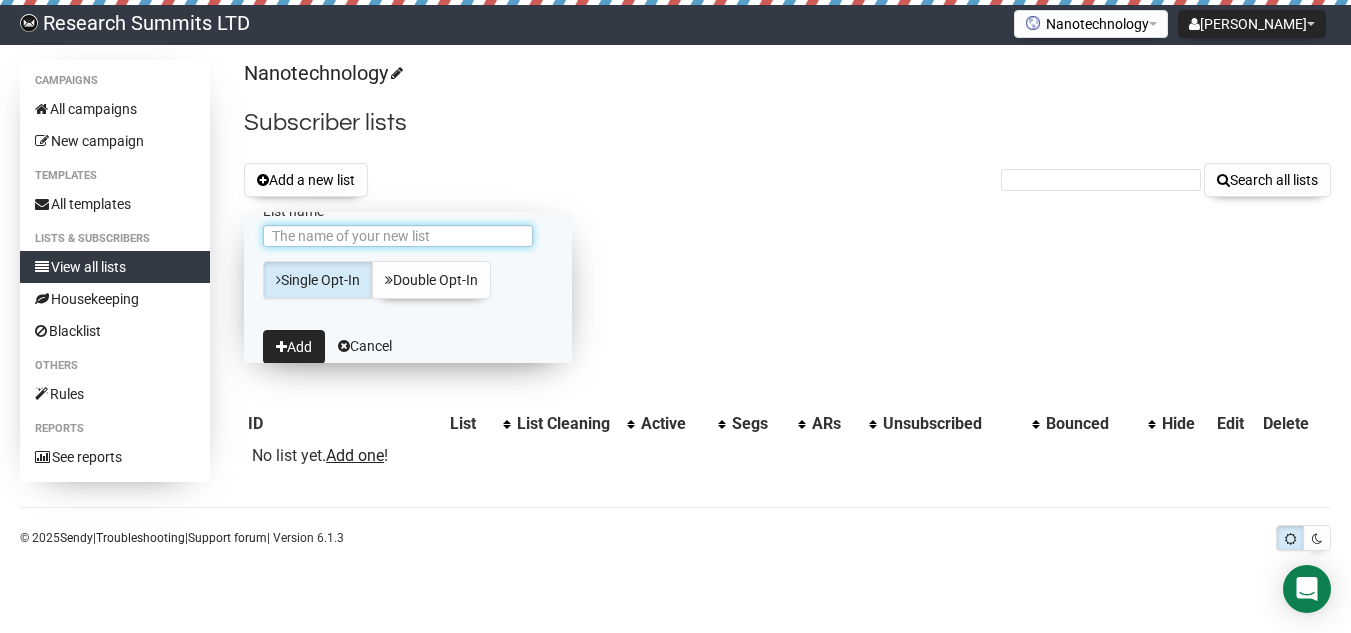 scroll, scrollTop: 0, scrollLeft: 0, axis: both 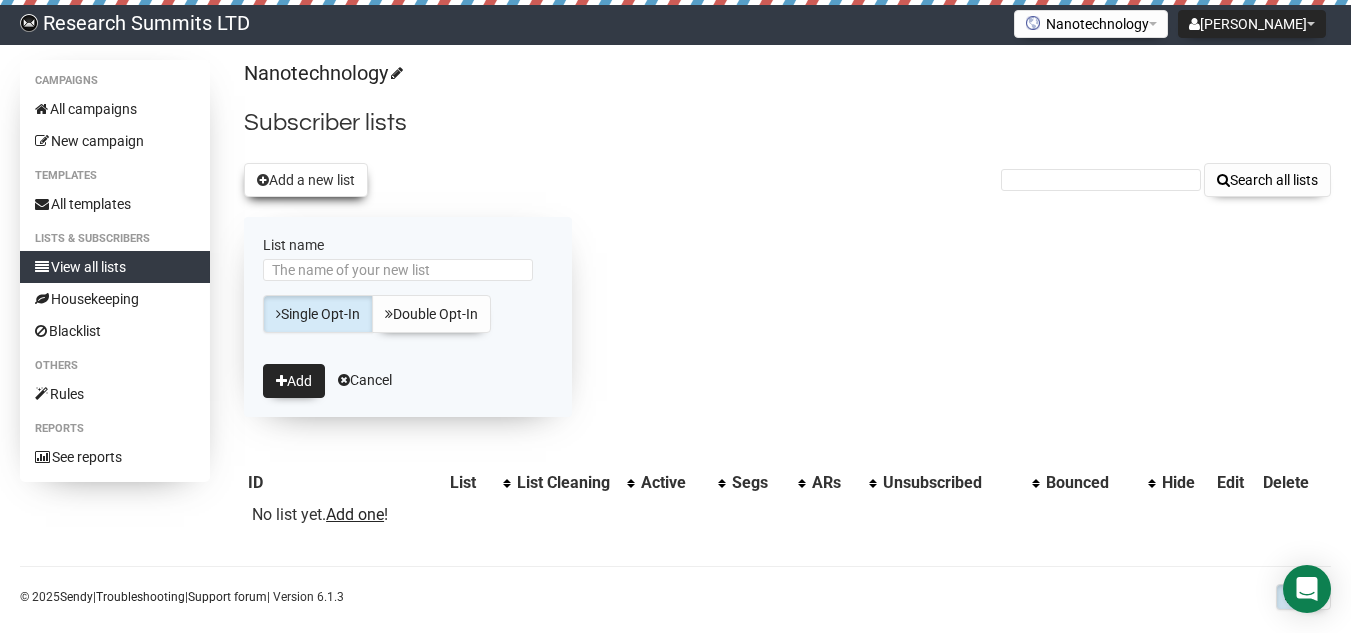 click on "Add a new list" at bounding box center [306, 180] 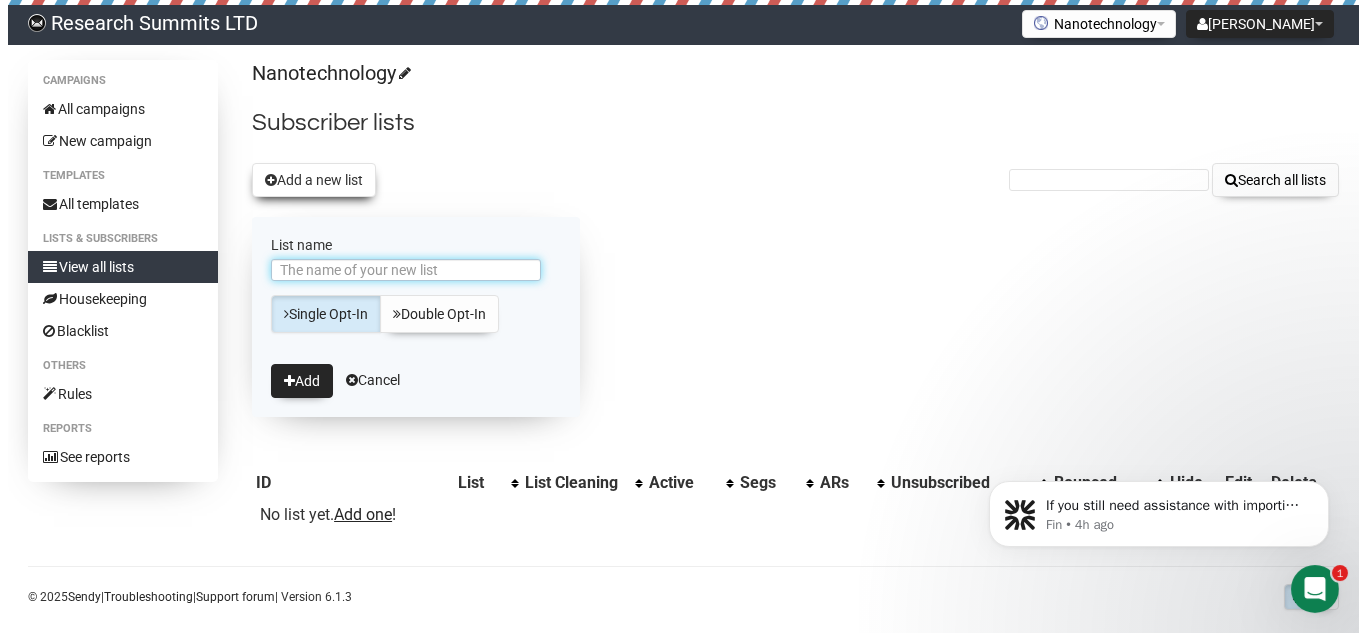 scroll, scrollTop: 0, scrollLeft: 0, axis: both 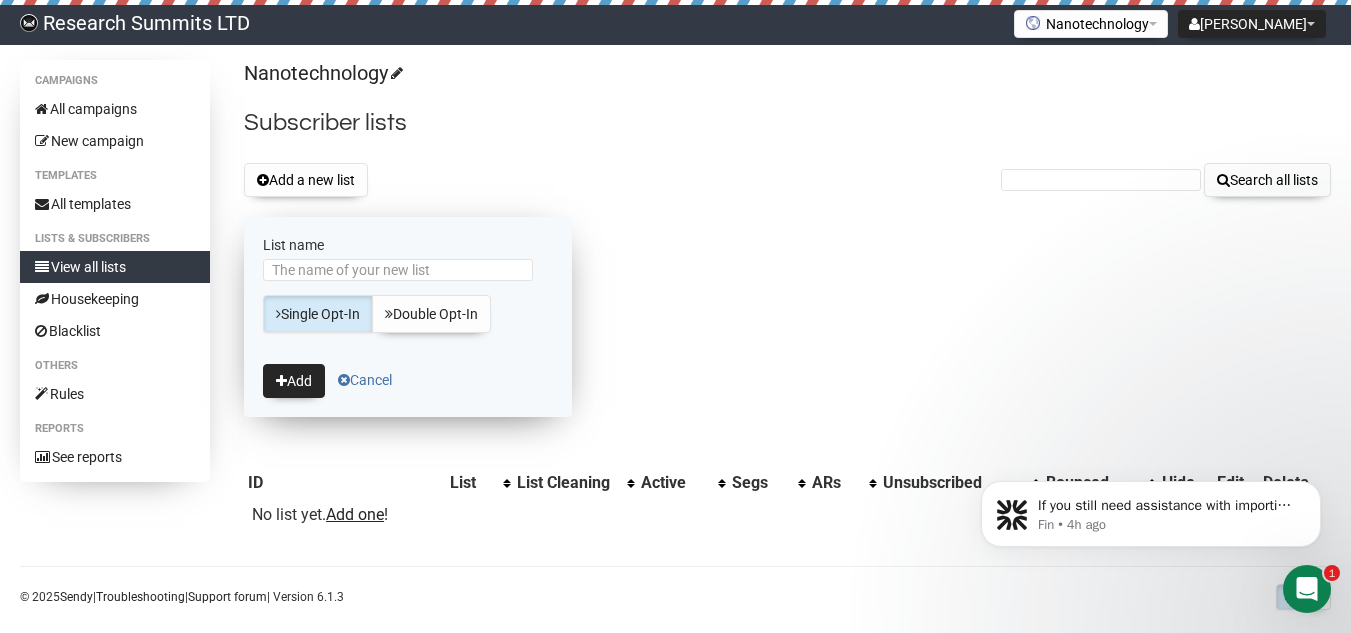 click on "Cancel" at bounding box center [365, 380] 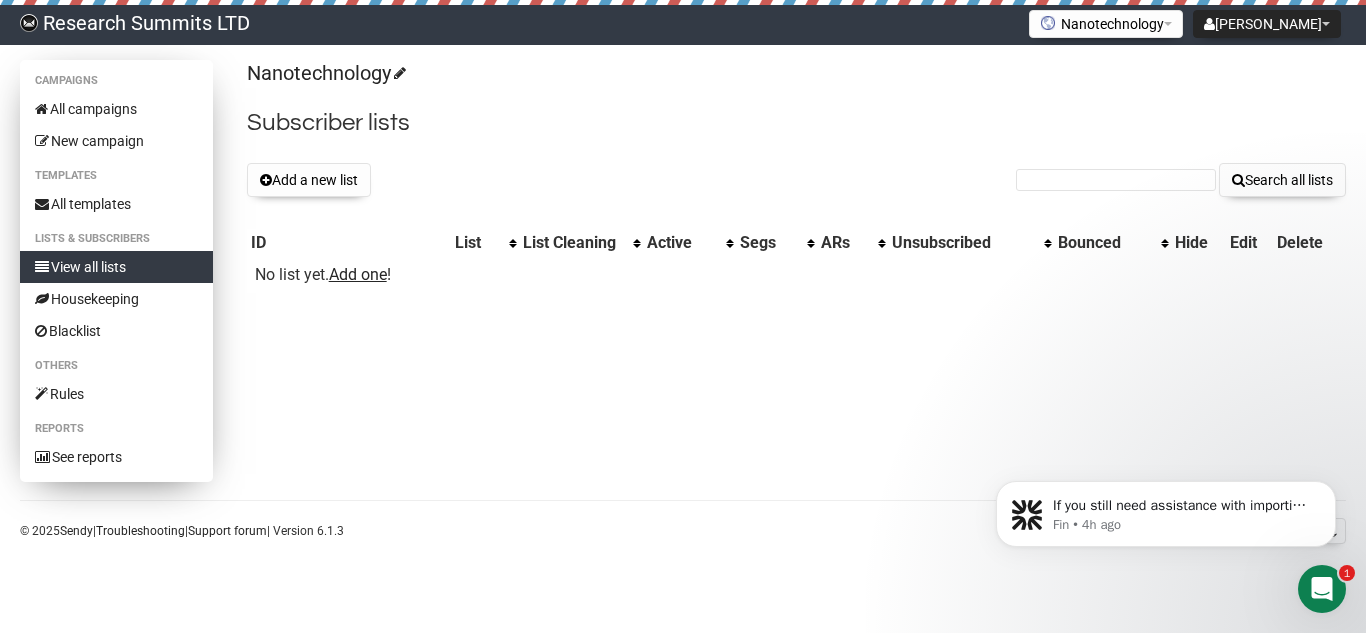 click on "View all lists" at bounding box center (116, 267) 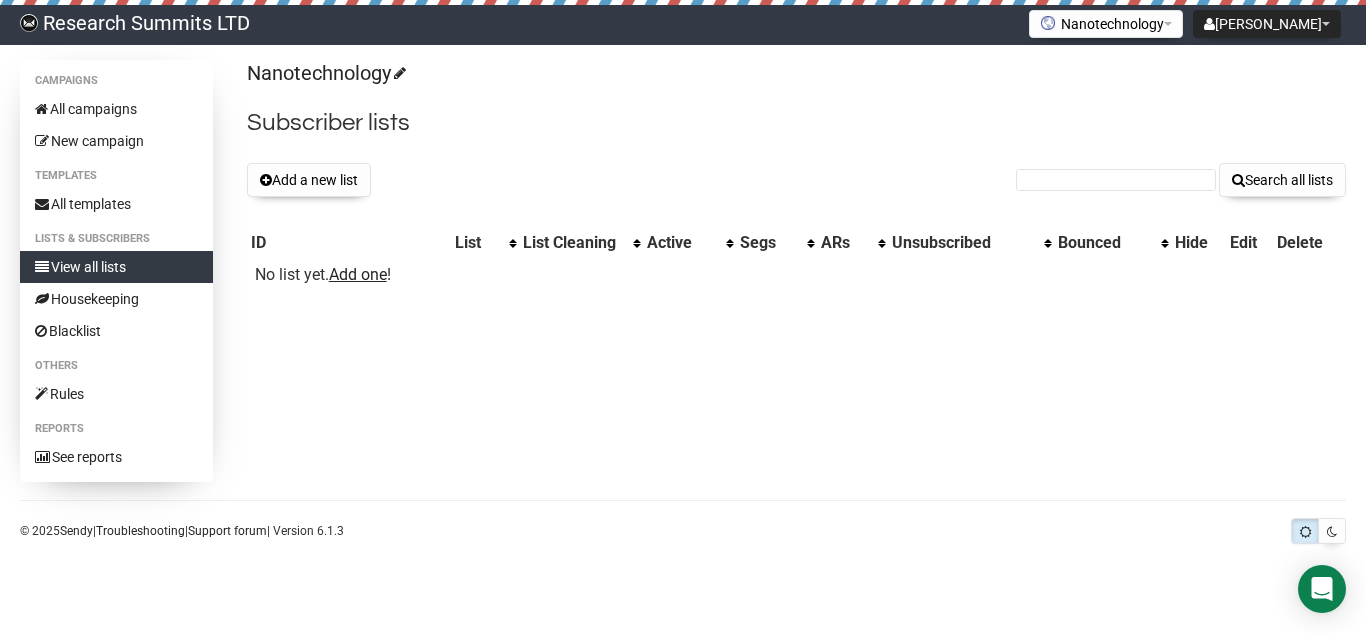 scroll, scrollTop: 0, scrollLeft: 0, axis: both 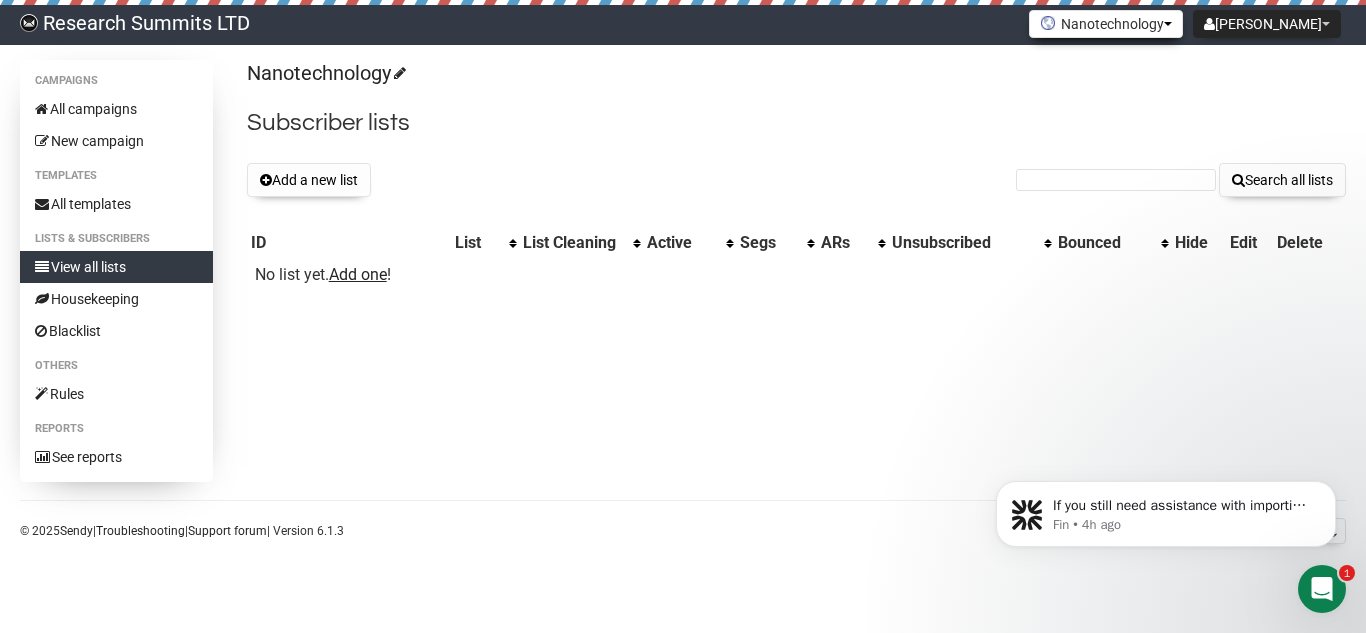 click on "Nanotechnology" at bounding box center [1106, 24] 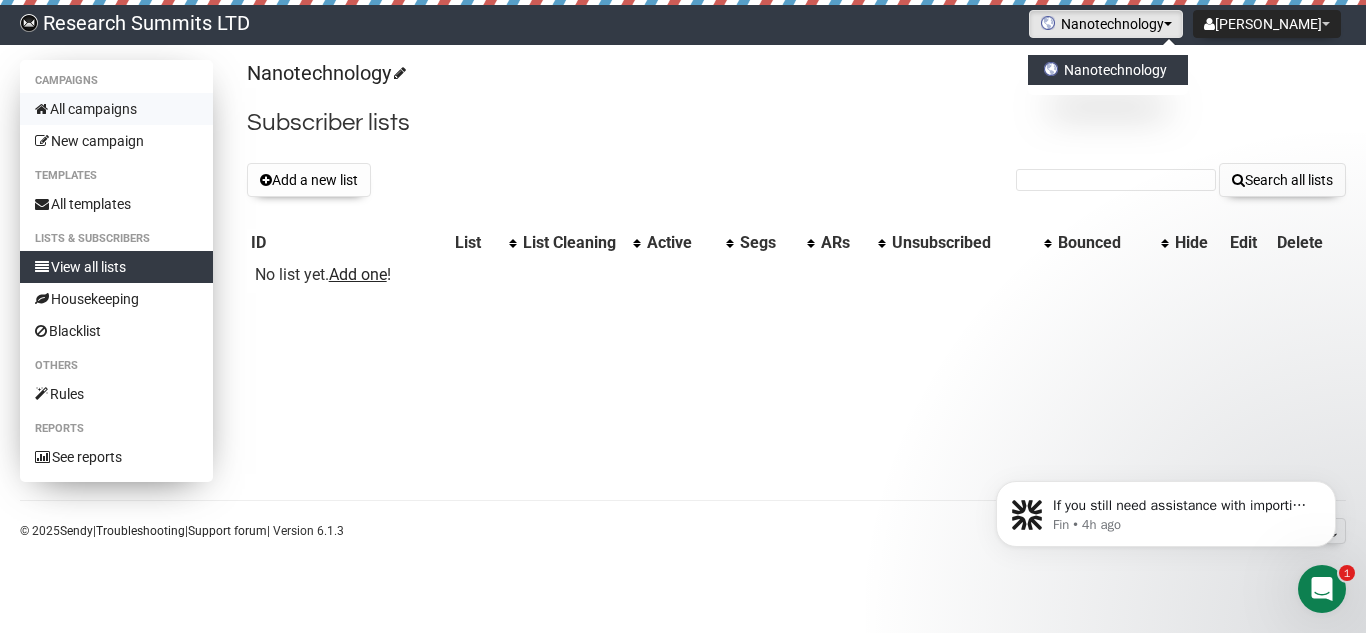 click on "All campaigns" at bounding box center (116, 109) 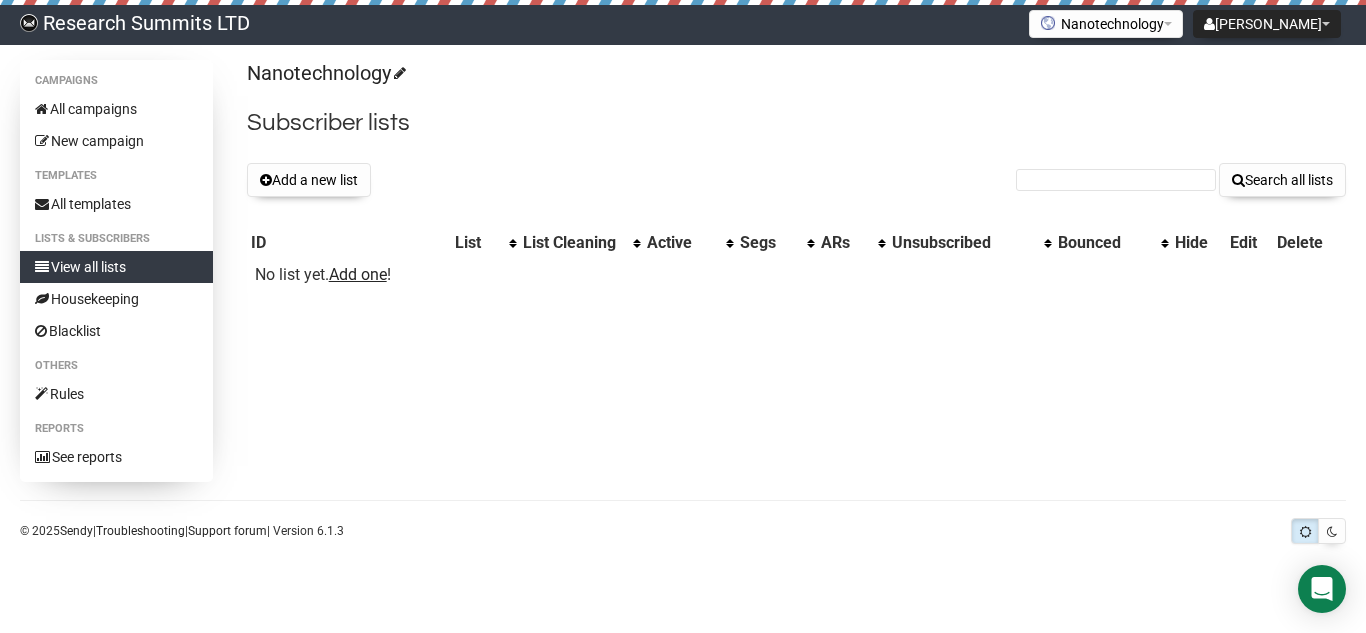 scroll, scrollTop: 0, scrollLeft: 0, axis: both 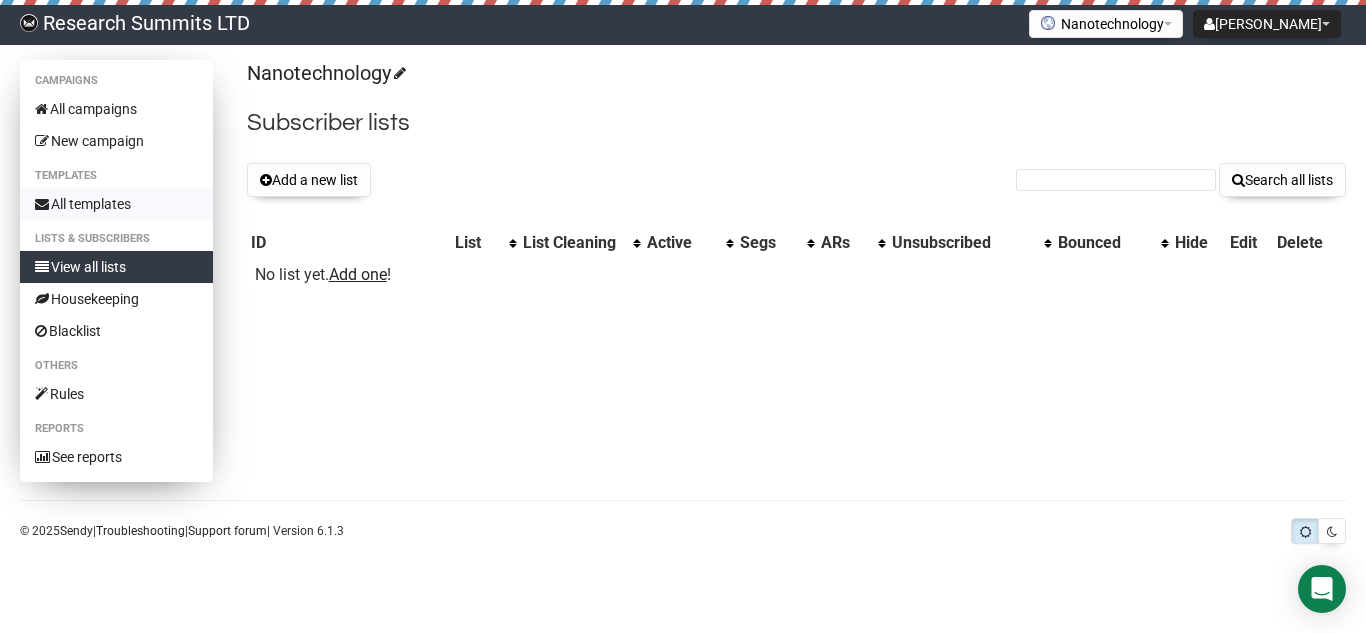 click on "All templates" at bounding box center (116, 204) 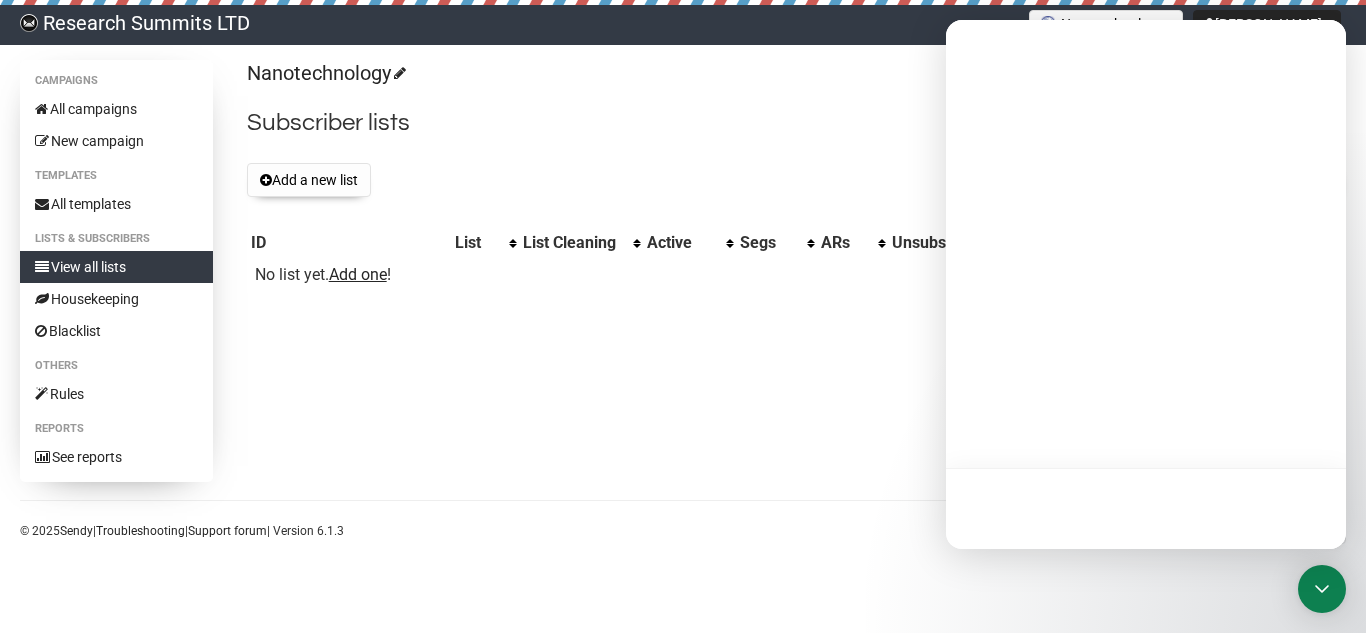 scroll, scrollTop: 0, scrollLeft: 0, axis: both 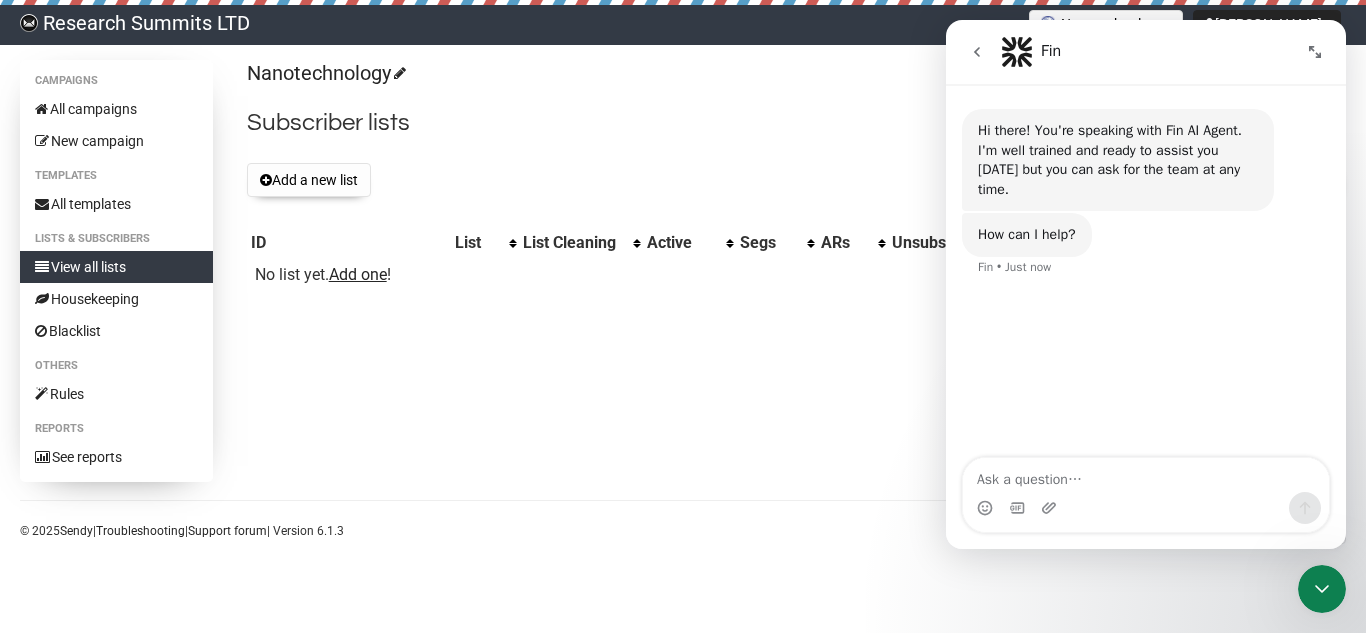 click at bounding box center [1146, 475] 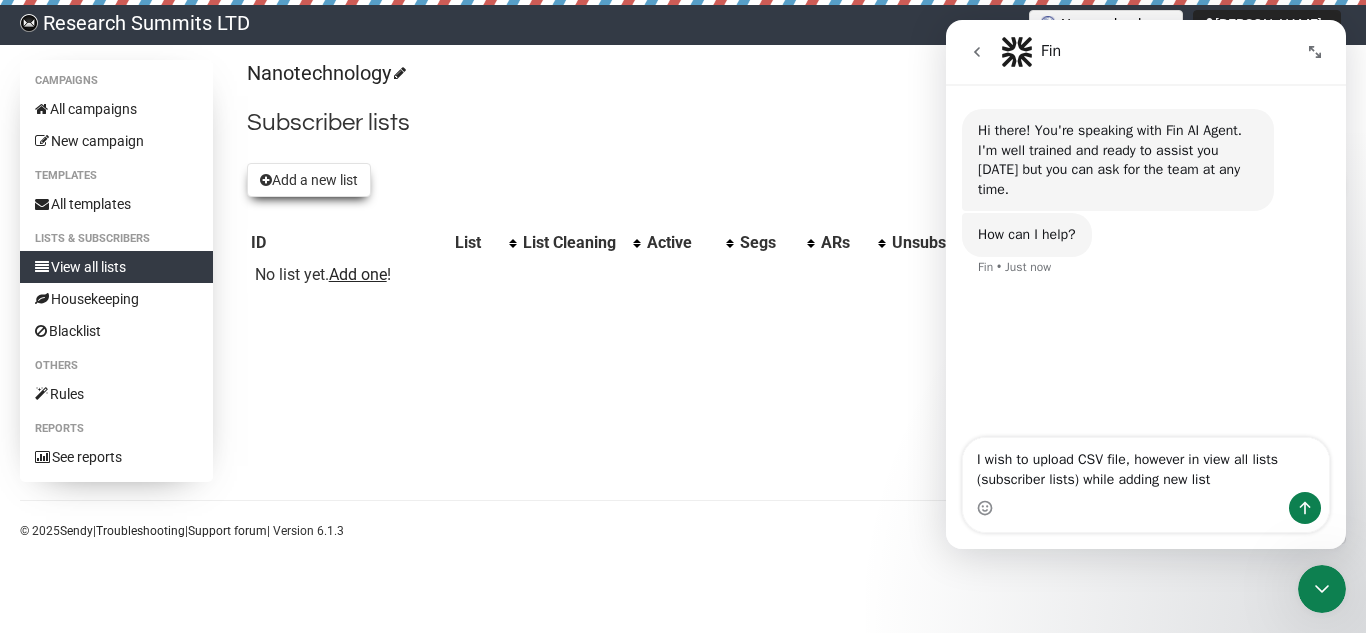click on "Add a new list" at bounding box center [309, 180] 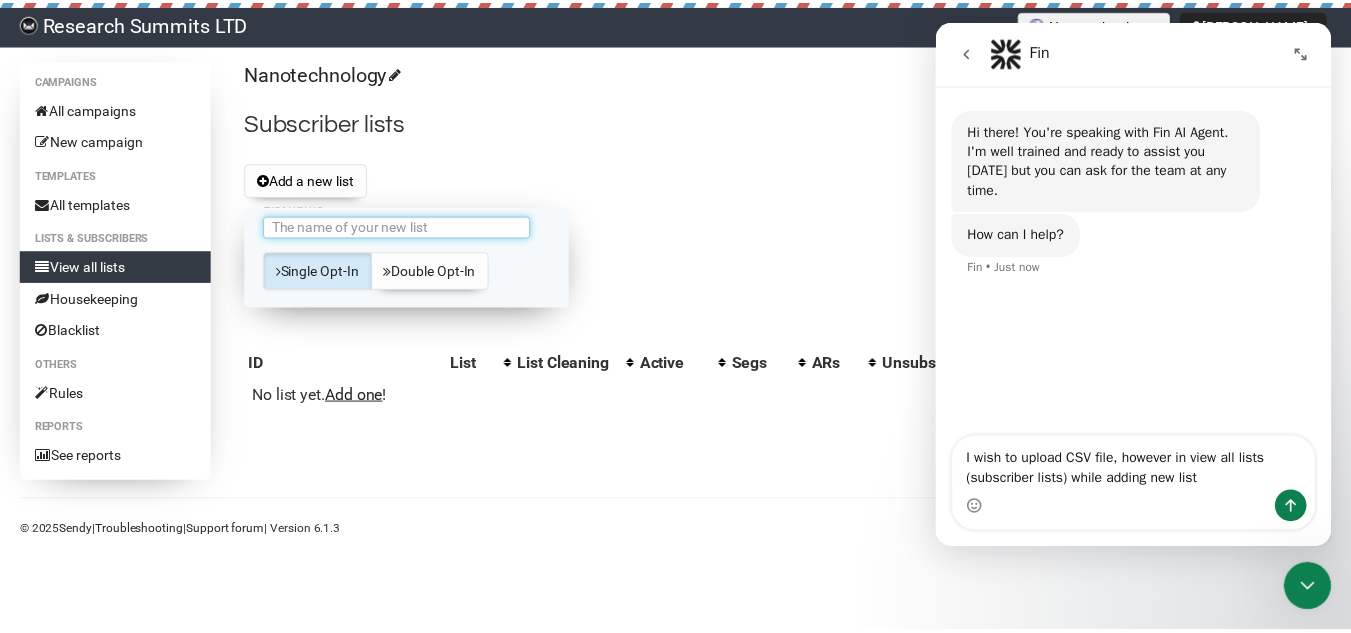 scroll, scrollTop: 0, scrollLeft: 0, axis: both 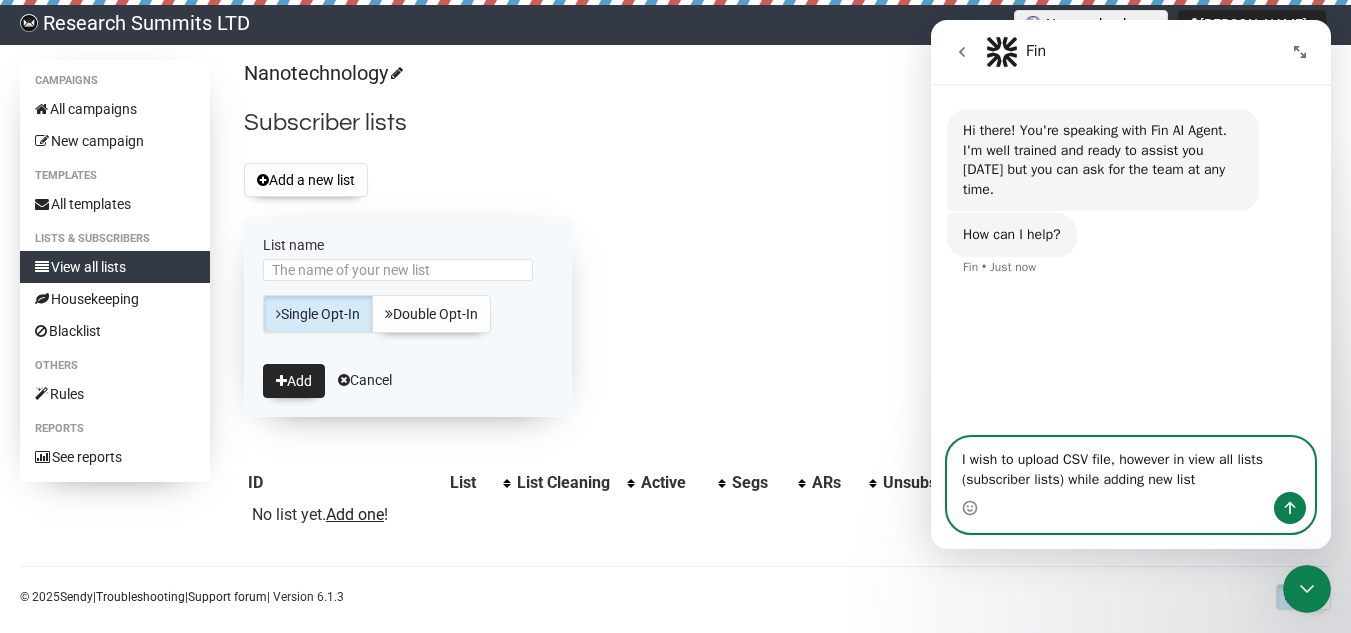 click on "I wish to upload CSV file, however in view all lists (subscriber lists) while adding new list" at bounding box center (1131, 465) 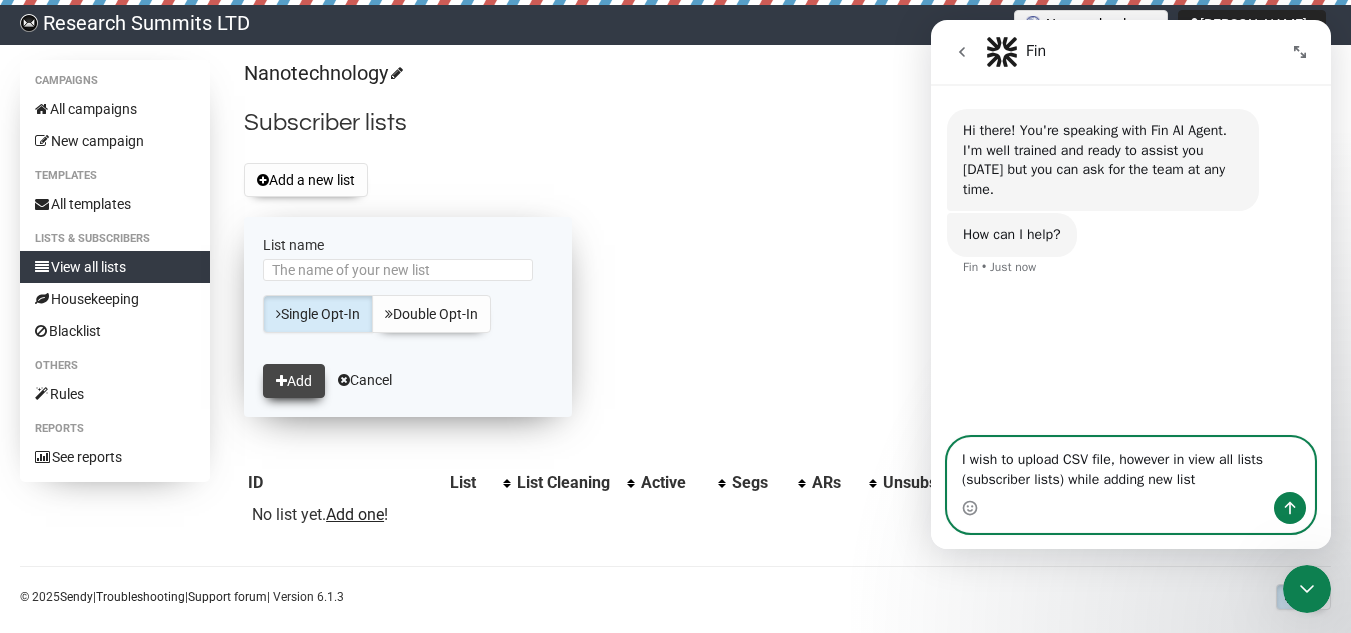 type on "I wish to upload CSV file, however in view all lists (subscriber lists) while adding new list" 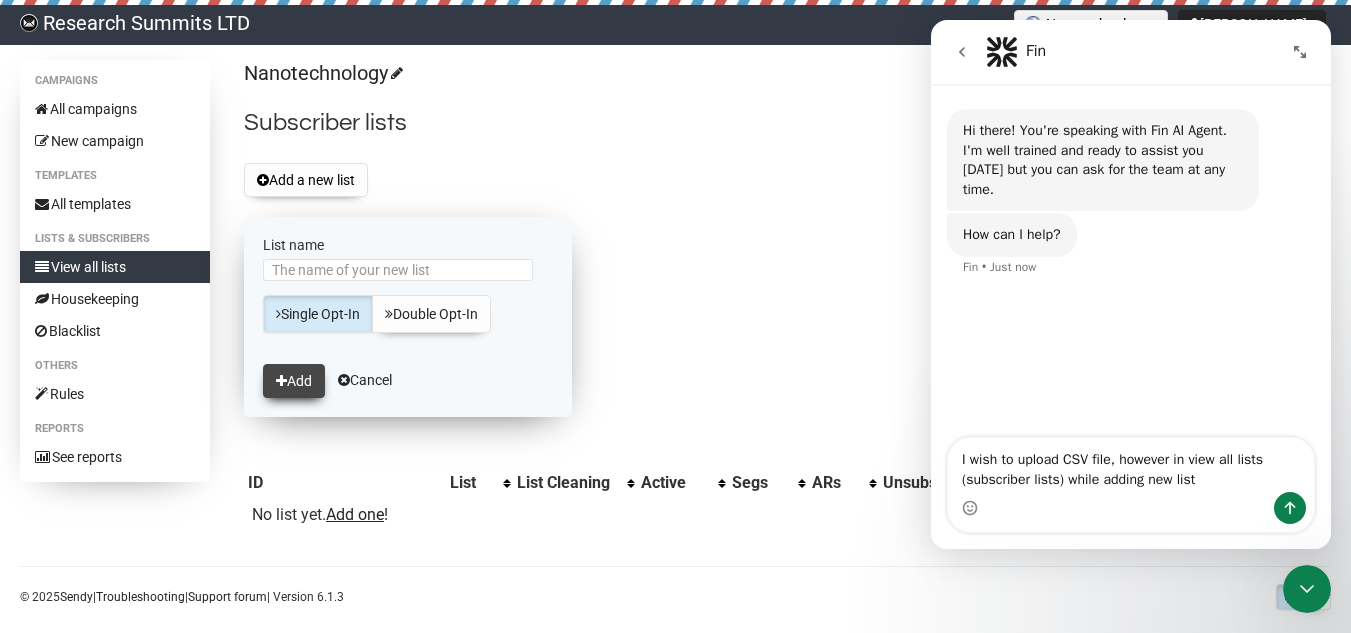 click on "Add" at bounding box center (294, 381) 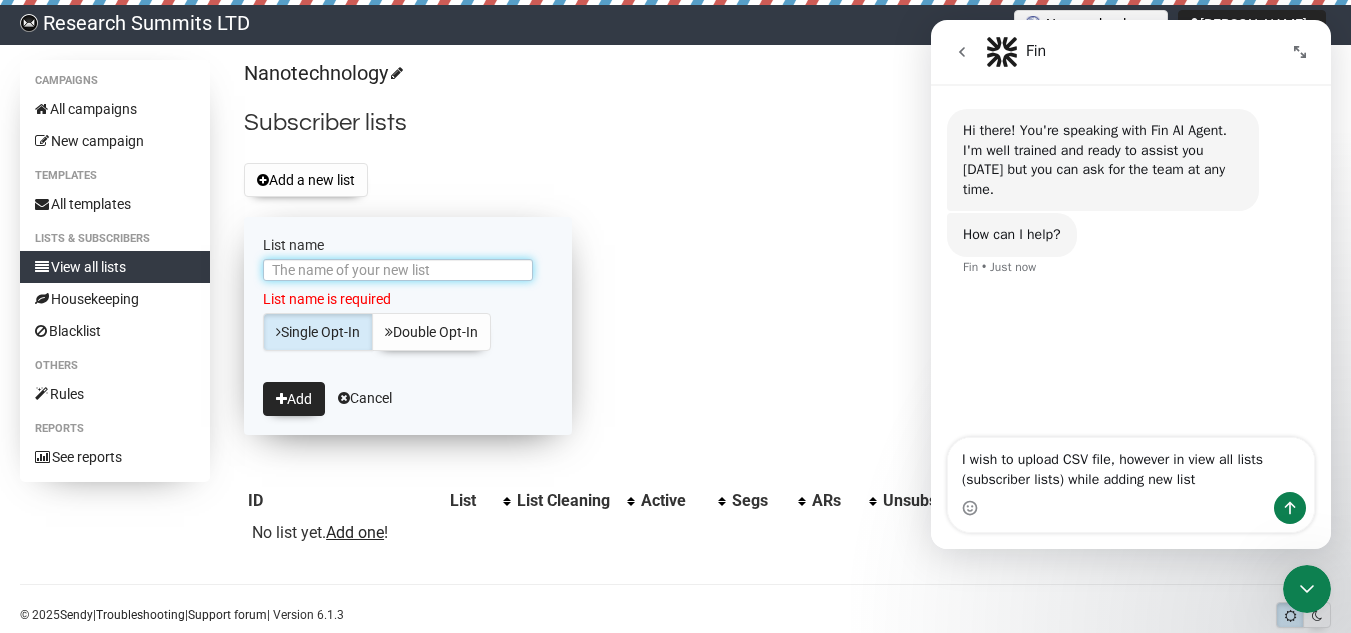 click on "List name" at bounding box center (398, 270) 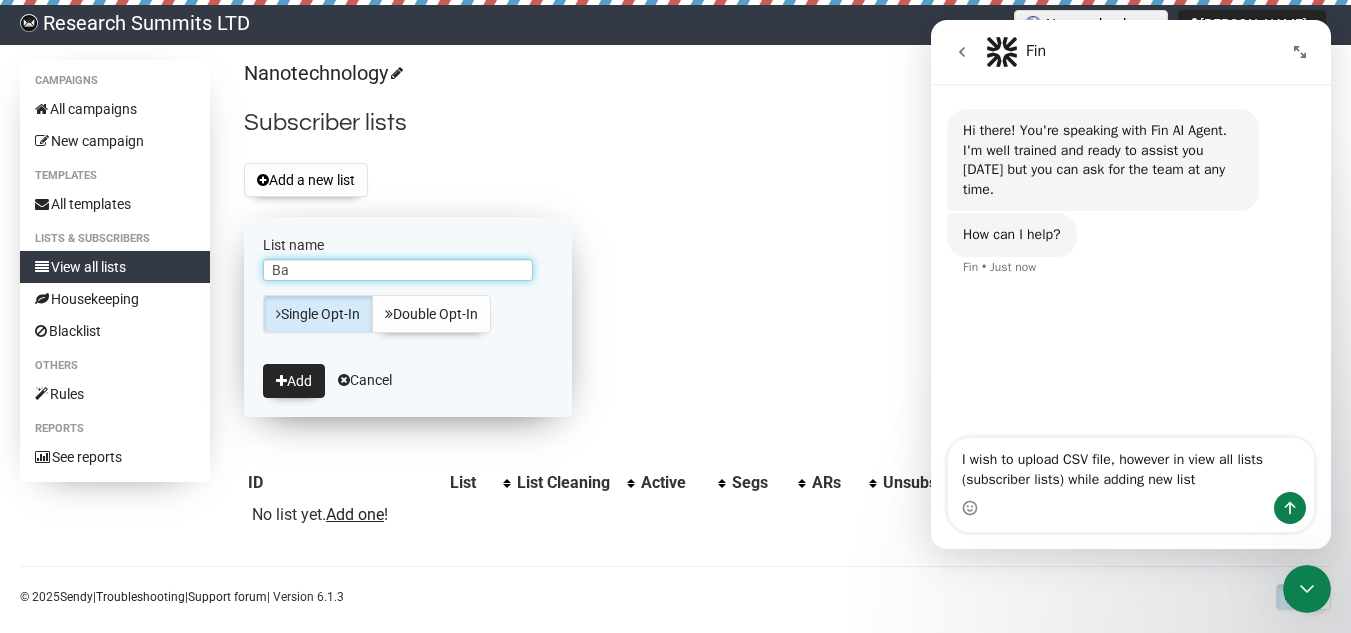type on "B" 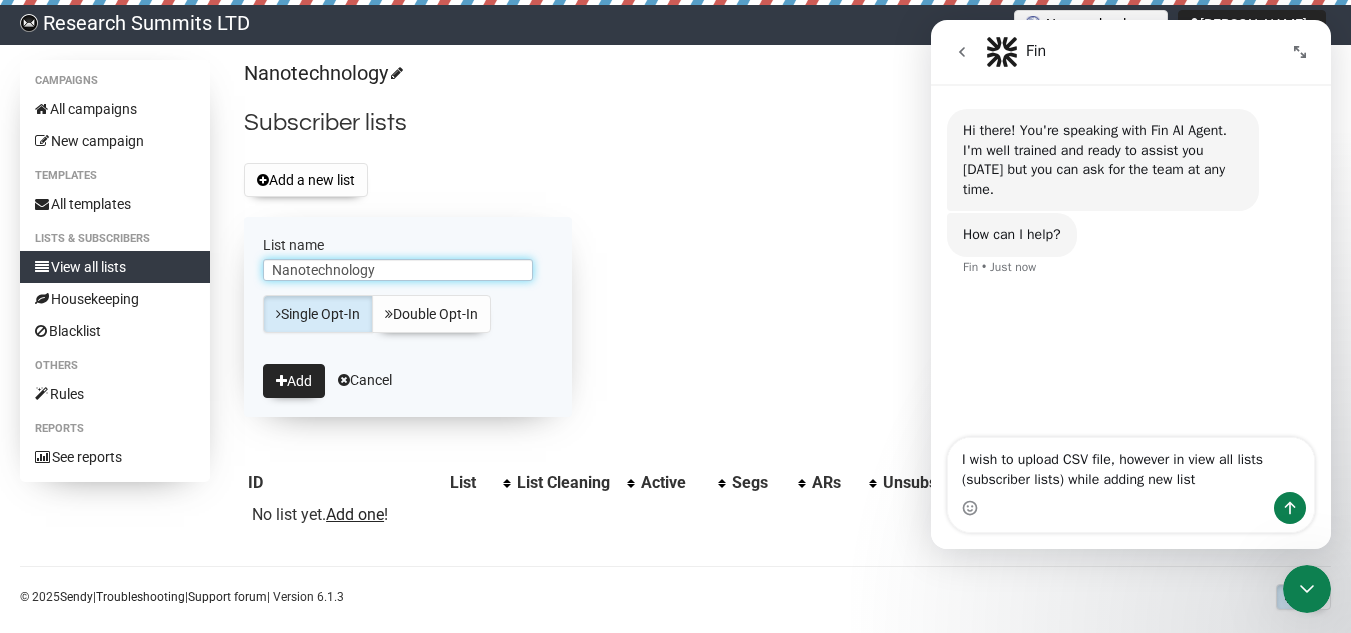 type on "Nanotechnology" 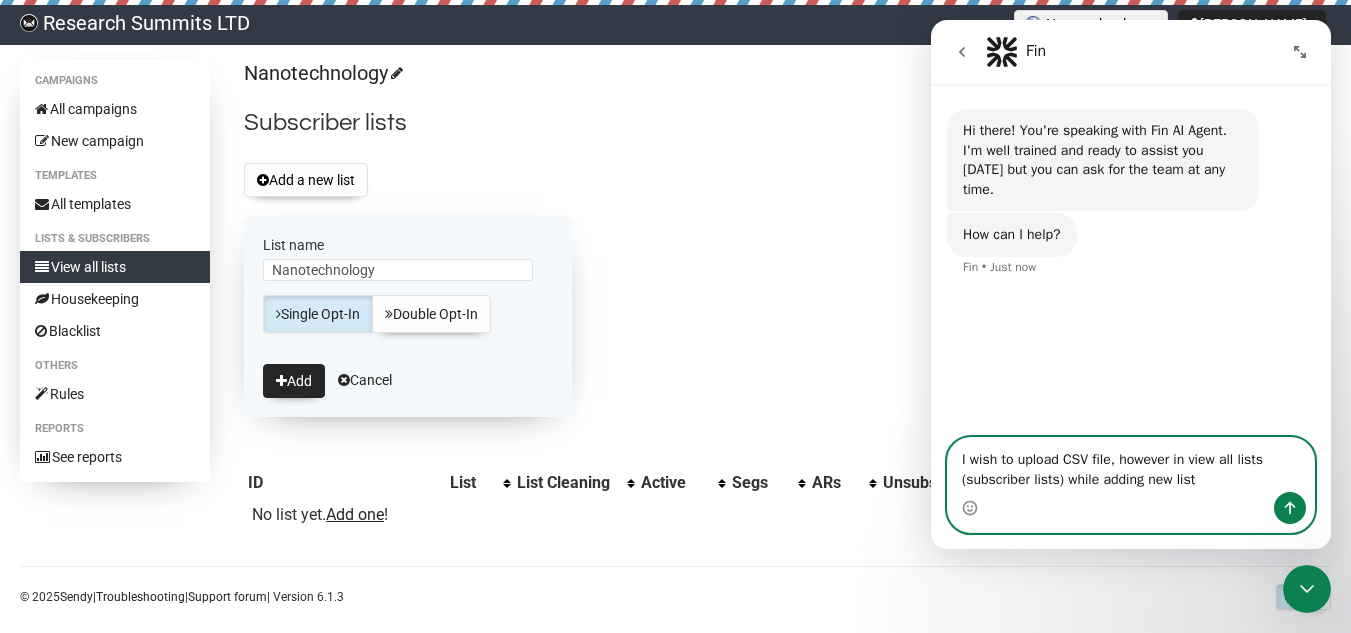 click on "I wish to upload CSV file, however in view all lists (subscriber lists) while adding new list" at bounding box center [1131, 465] 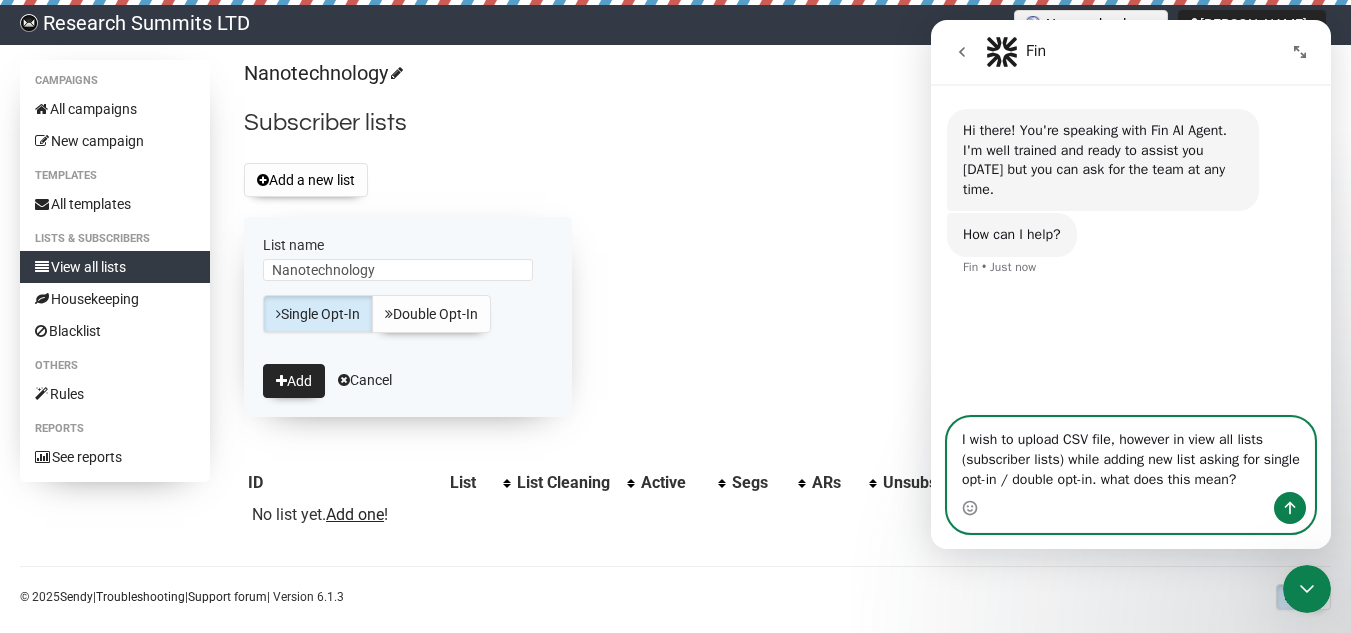 type on "I wish to upload CSV file, however in view all lists (subscriber lists) while adding new list asking for single opt-in / double opt-in. what does this mean?" 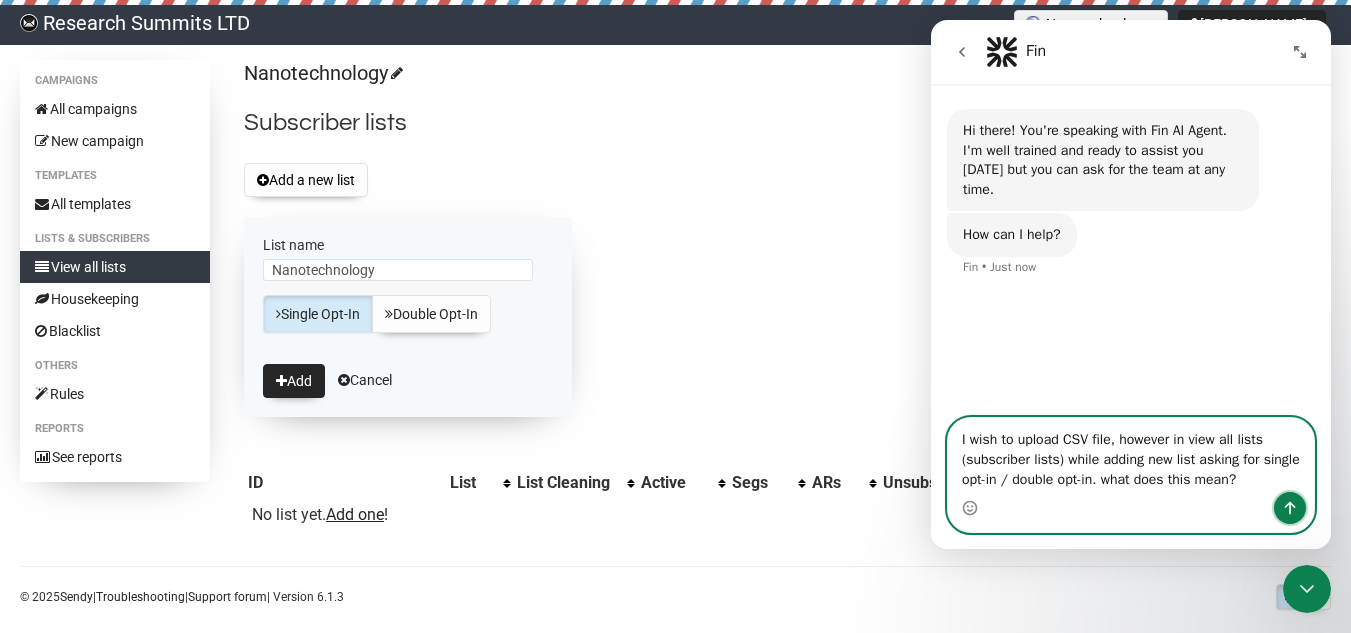 click 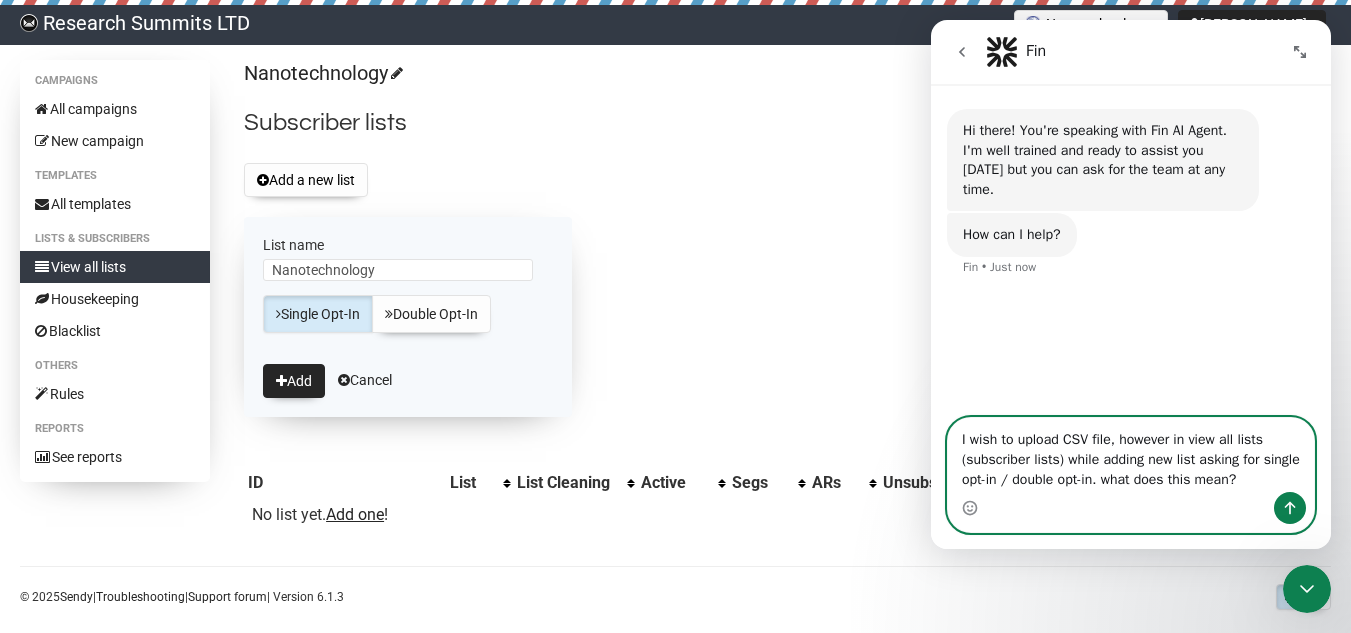 type 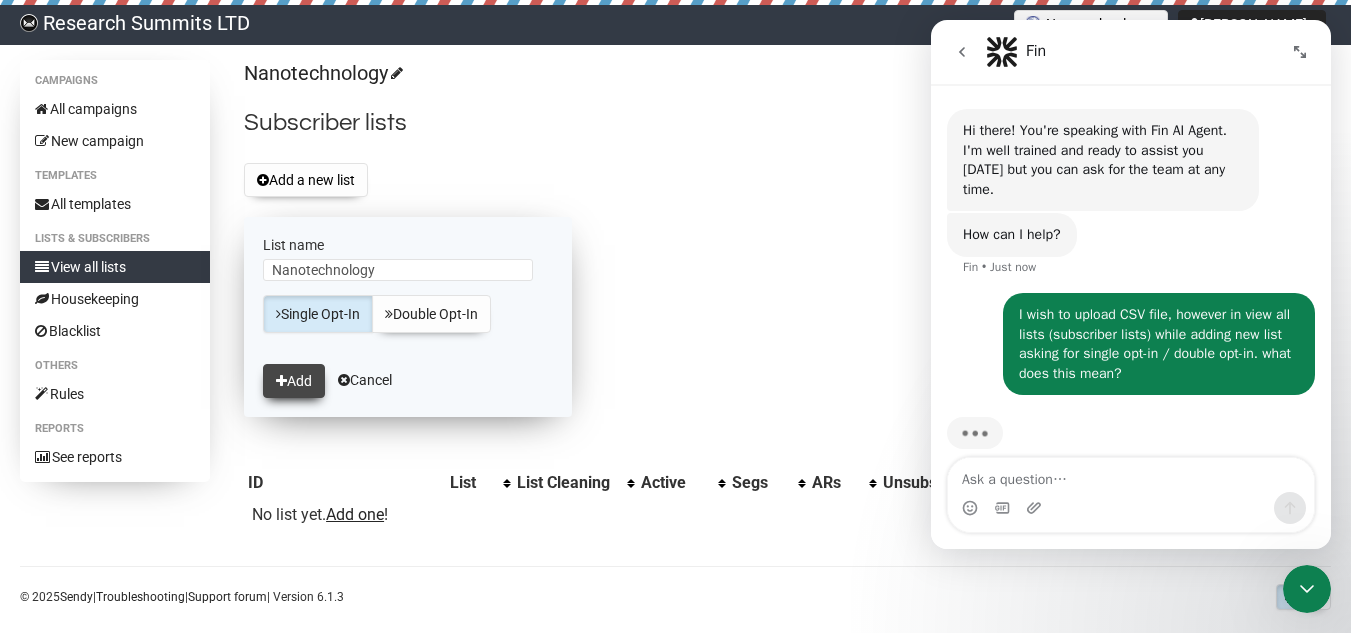 click on "Add" at bounding box center (294, 381) 